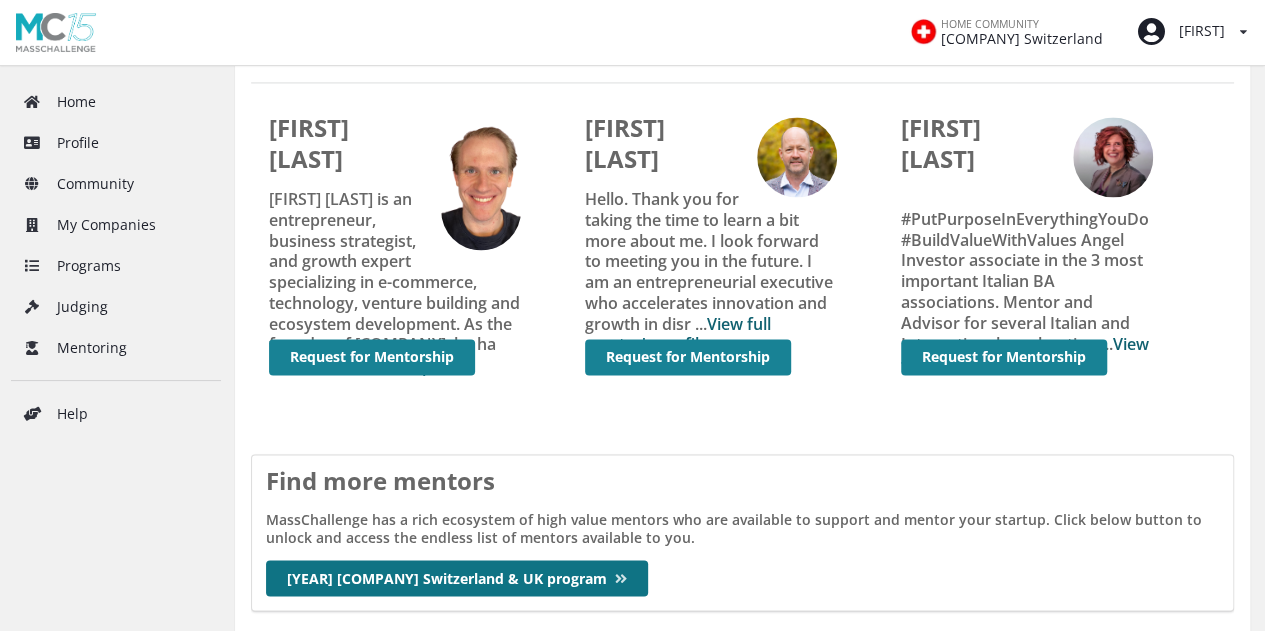 scroll, scrollTop: 1591, scrollLeft: 0, axis: vertical 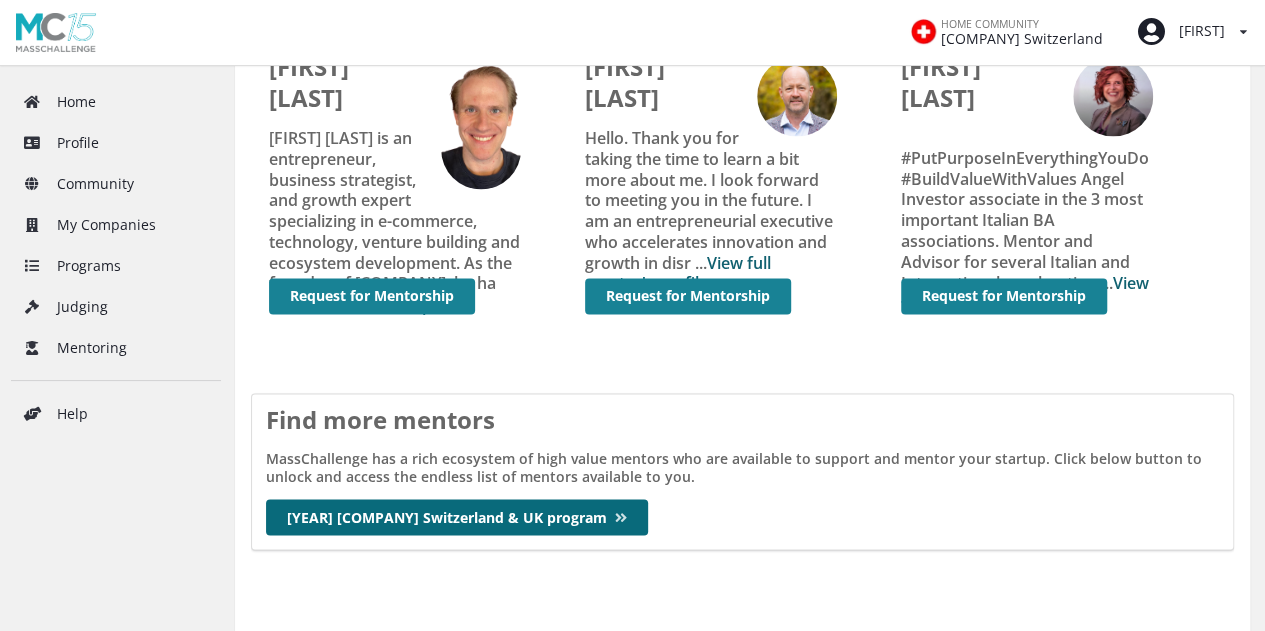 click on "[YEAR] MassChallenge Switzerland & UK program" at bounding box center (467, 517) 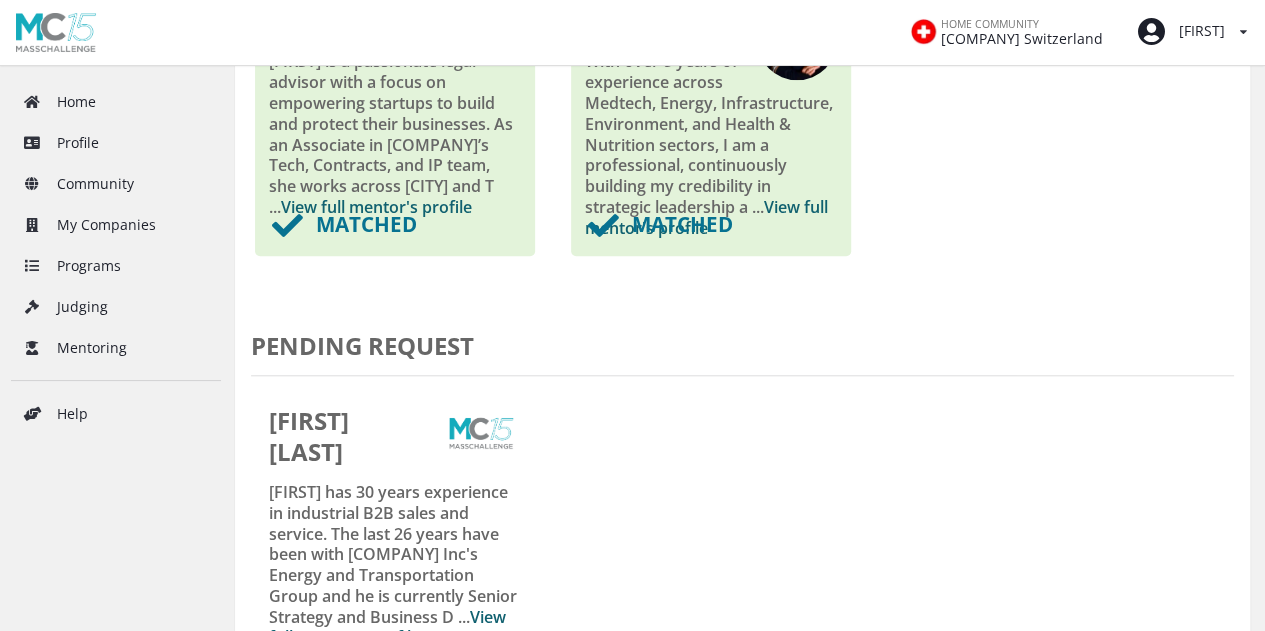 scroll, scrollTop: 801, scrollLeft: 0, axis: vertical 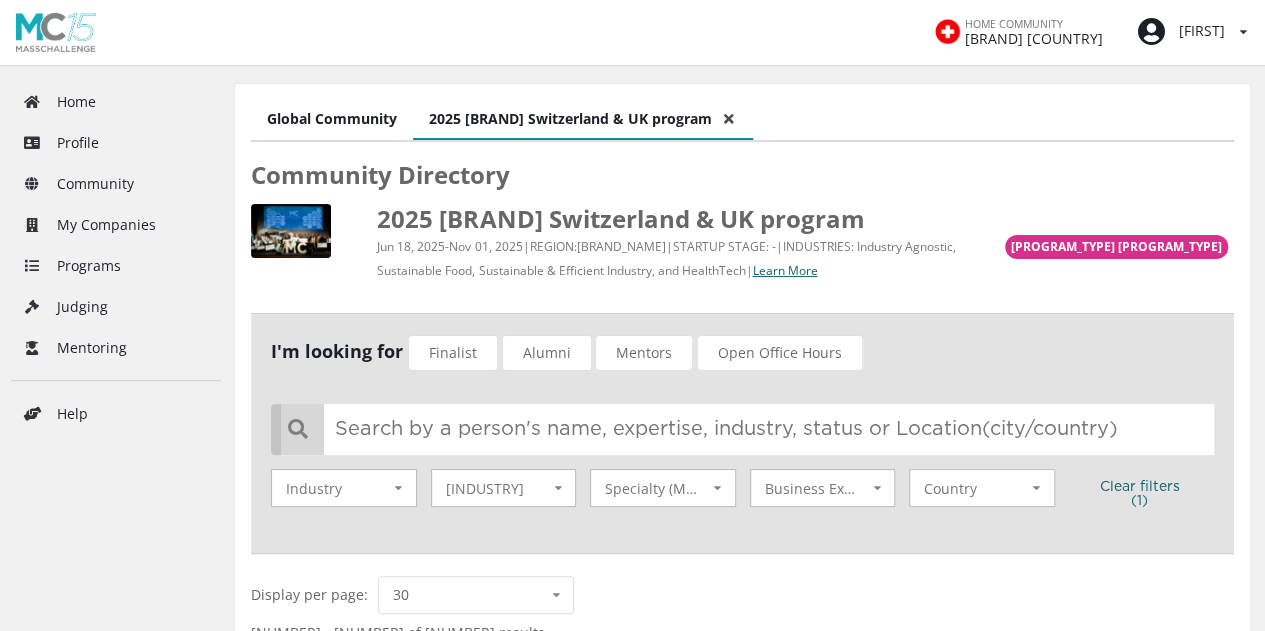 click at bounding box center (747, 429) 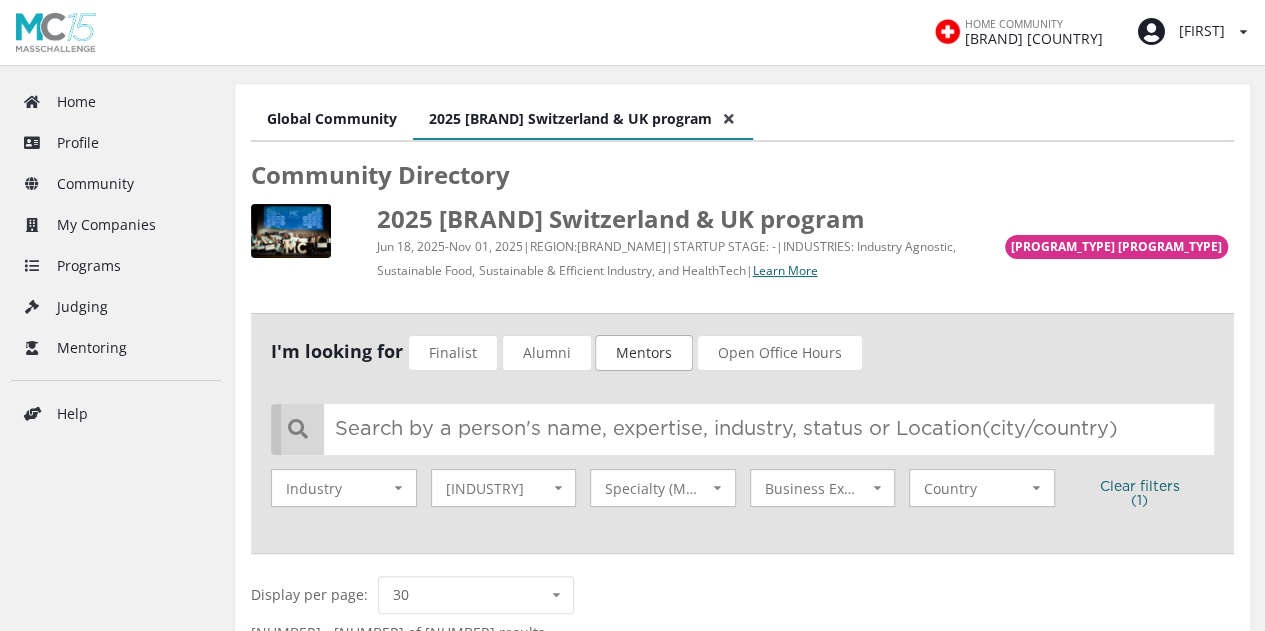 click on "Mentors" at bounding box center [644, 353] 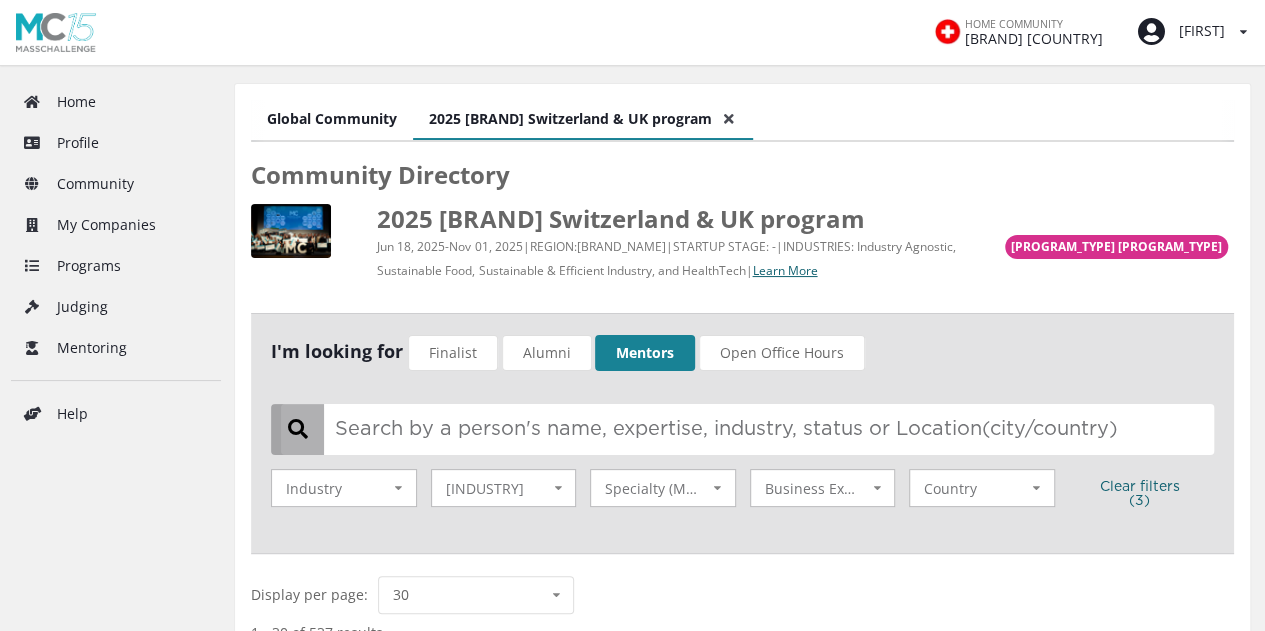 click at bounding box center (747, 429) 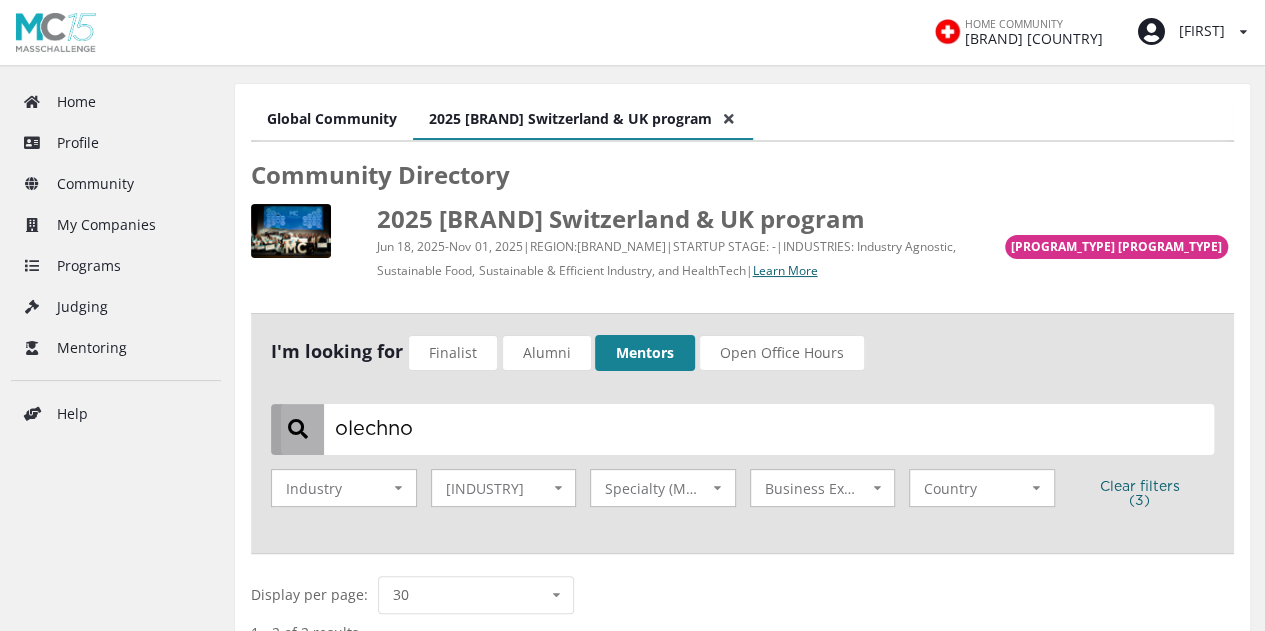 click on "Finalist" at bounding box center (453, 353) 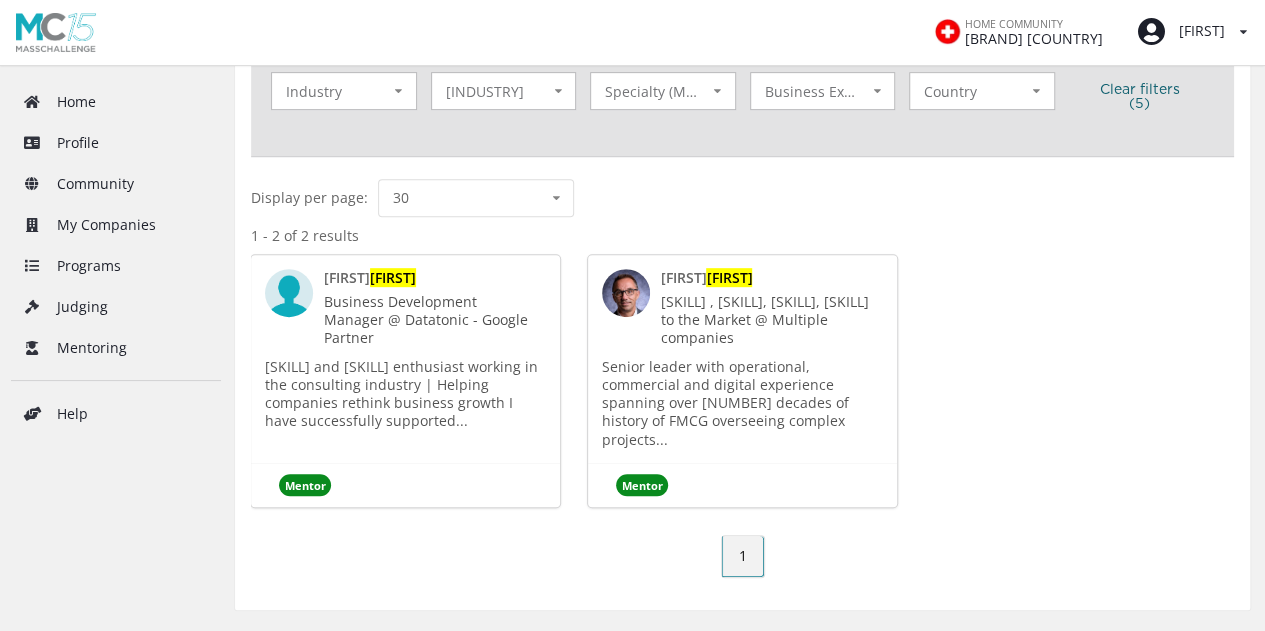 scroll, scrollTop: 410, scrollLeft: 0, axis: vertical 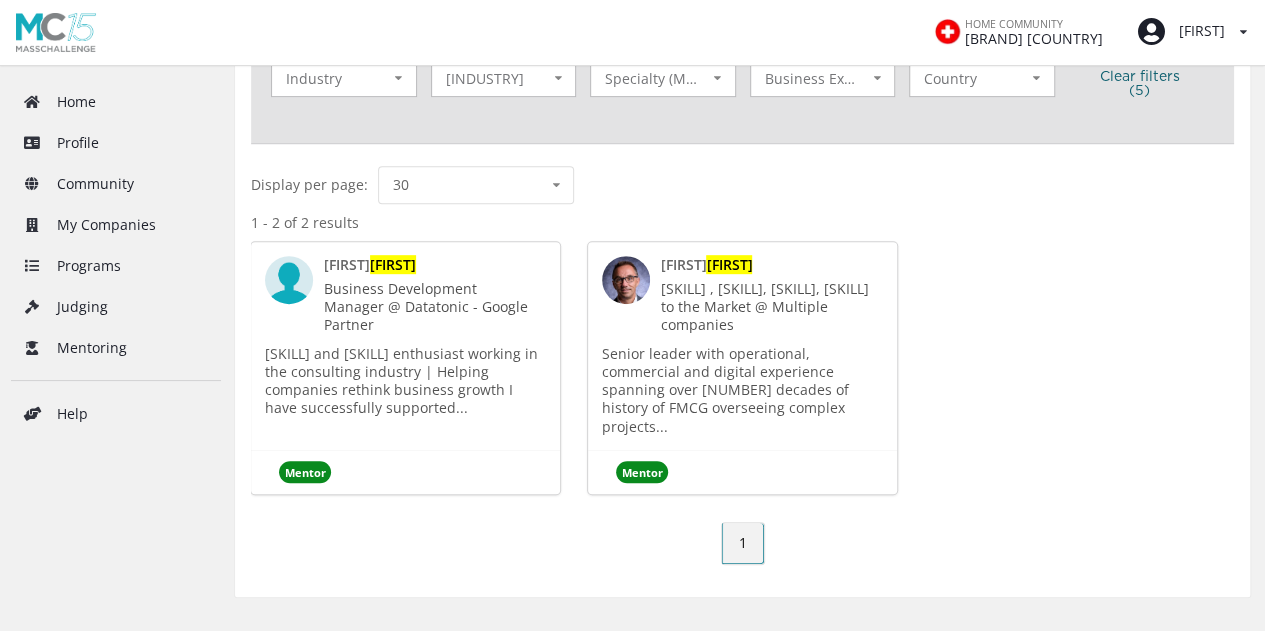 click on "[FIRST]" at bounding box center [347, 264] 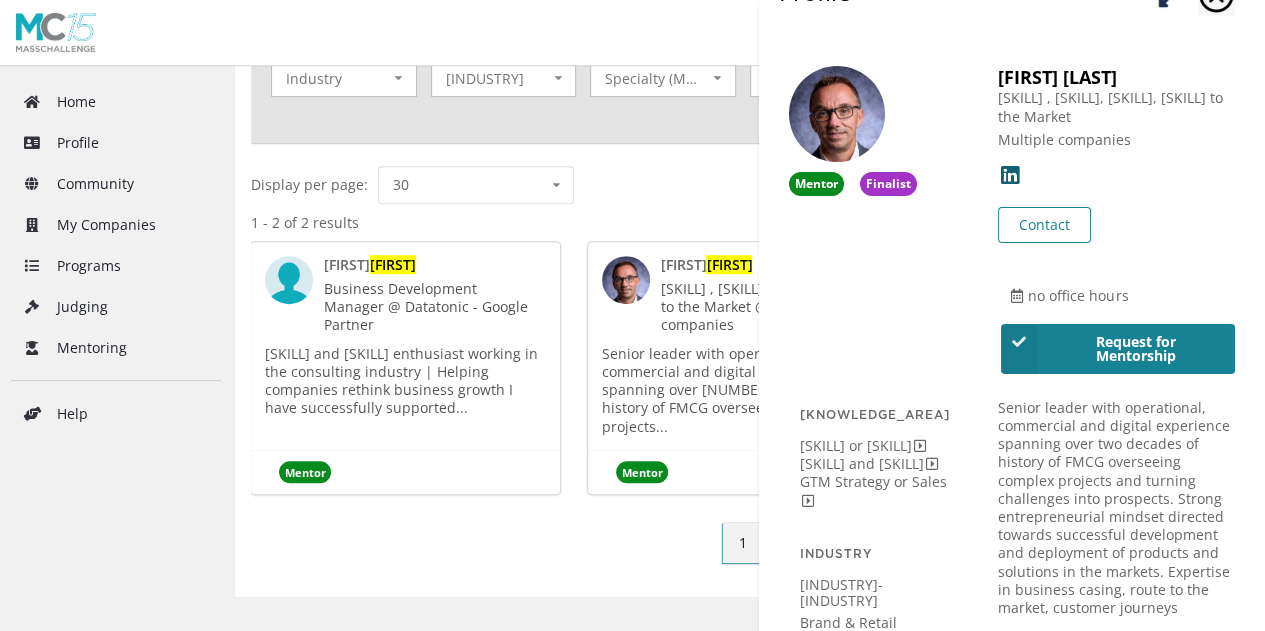scroll, scrollTop: 37, scrollLeft: 0, axis: vertical 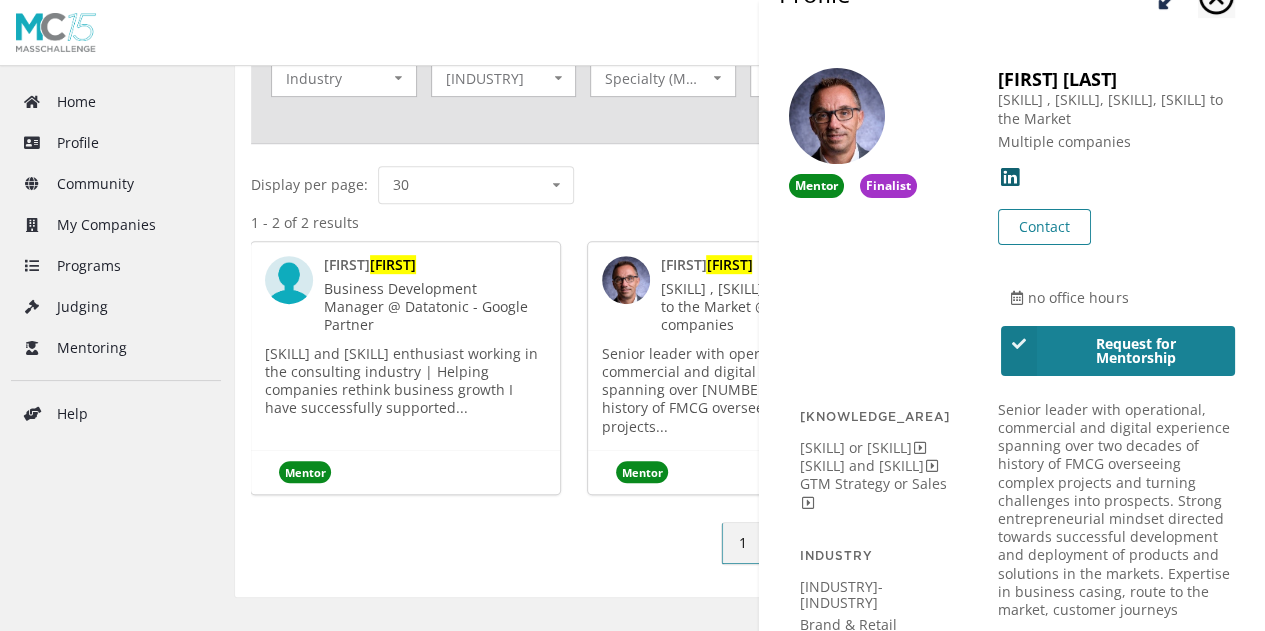 click on "Global Community 2025 [BRAND] Switzerland & UK program Community Directory 2025 [BRAND] Switzerland & UK program Active Program Jun 18, 2025  -  Nov 01, 2025  |  REGION:  [BRAND] UK  |  STARTUP STAGE:   -  |  INDUSTRIES:   Industry Agnostic, Sustainable Food, Sustainable & Efficient Industry, and HealthTech  |  Learn More   I'm looking for      Finalist Alumni Mentors Open Office Hours [LAST] Industry 2 Cross-Industry Industry Sub-Industry 1 Brand & Retail Sub-Industry Specialty (Mentors) No results found. Specialty (Mentors) Business Expertise 2 GTM Strategy or Sales 2 User Research and Product Development 1 Internal Technology Systems 1 Marketing or Branding Business Expertise Country 2 Switzerland Country Clear filters ( 5 ) Profile Mentor Finalist [FIRST] [LAST] Innovation , Customer Reach, BUsiness Case, Route to the Market Multiple companies Contact Contact no office hours Request for Mentorship Knowledge areas Marketing or Branding User Research and Product Development Industry" at bounding box center [742, 135] 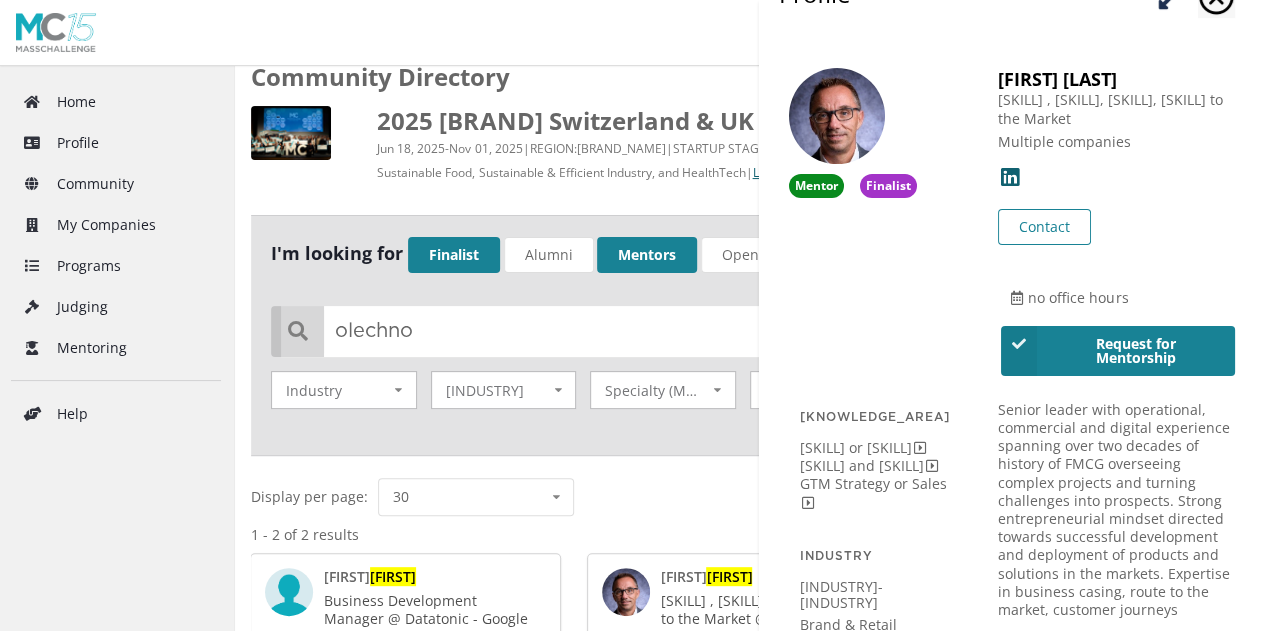 scroll, scrollTop: 95, scrollLeft: 0, axis: vertical 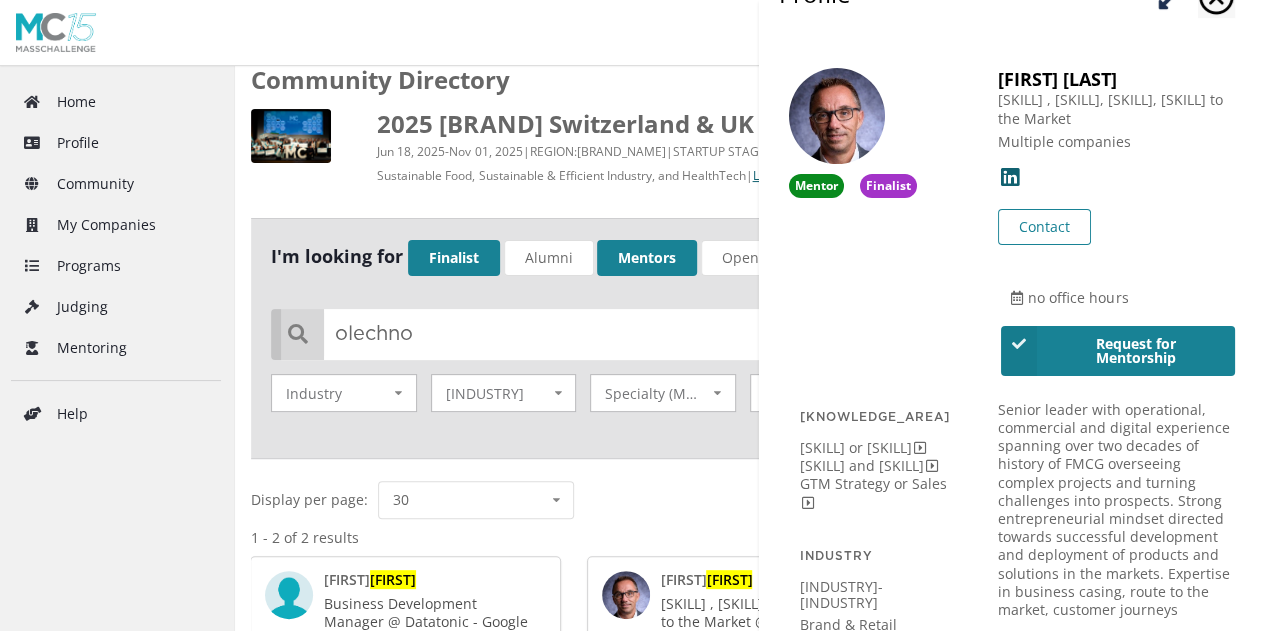 click at bounding box center [1171, -5] 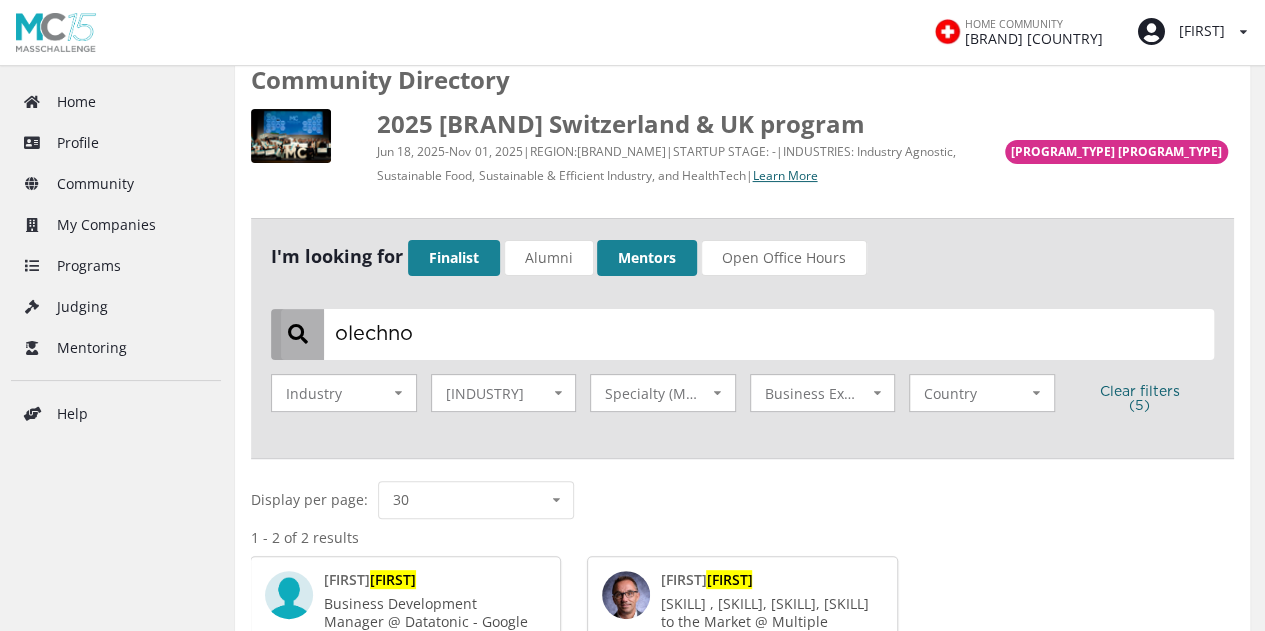 click on "olechno" at bounding box center [747, 334] 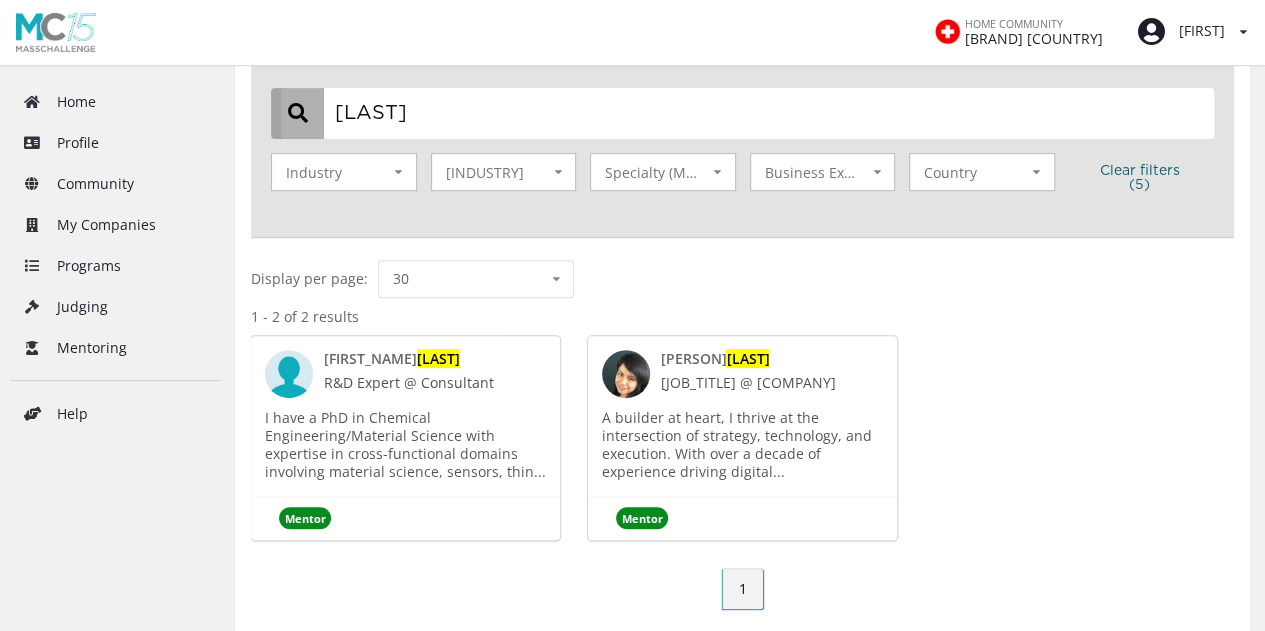 scroll, scrollTop: 317, scrollLeft: 0, axis: vertical 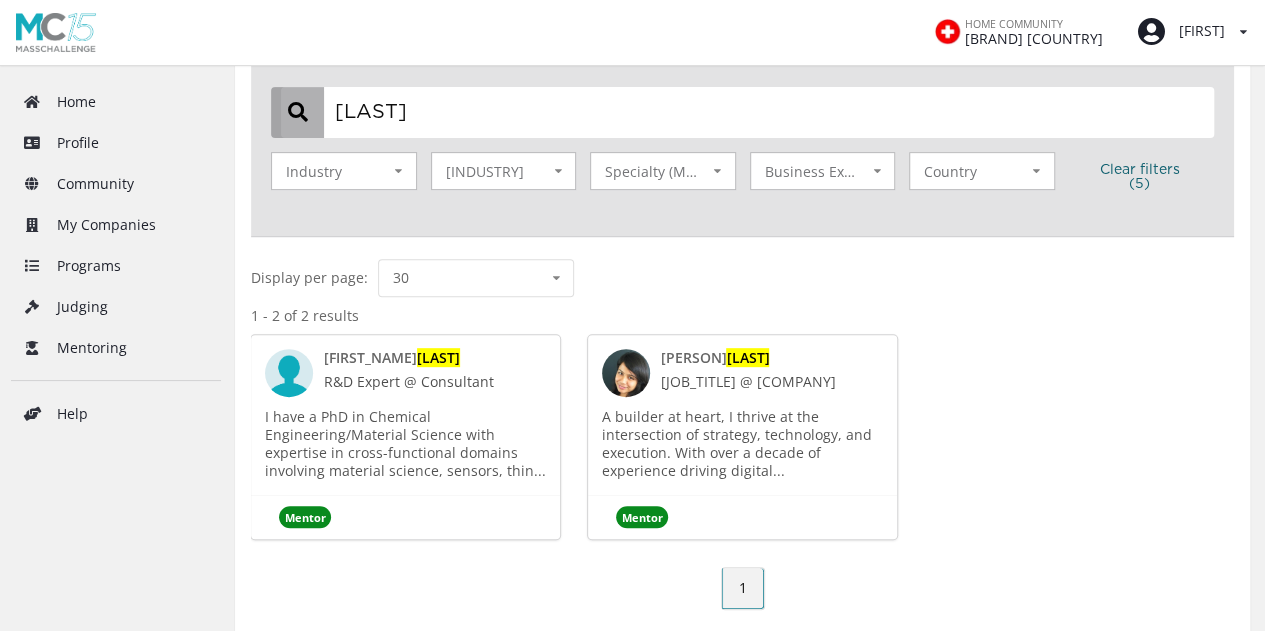 type on "[LAST]" 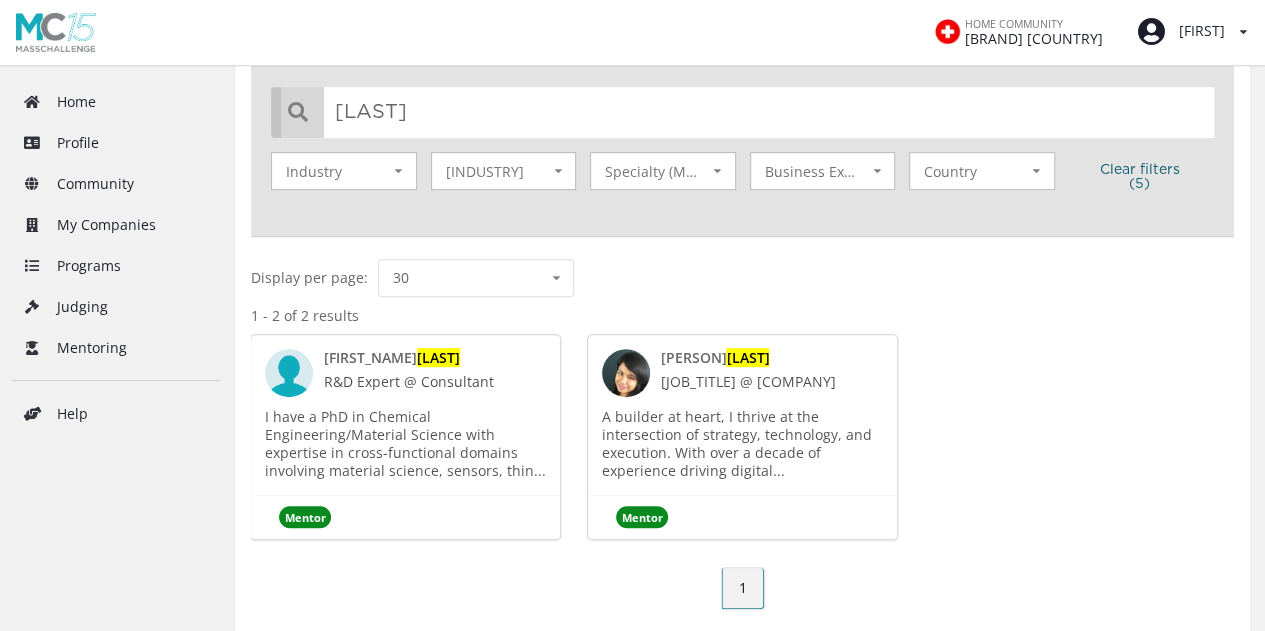 click on "[PERSON]" at bounding box center (370, 357) 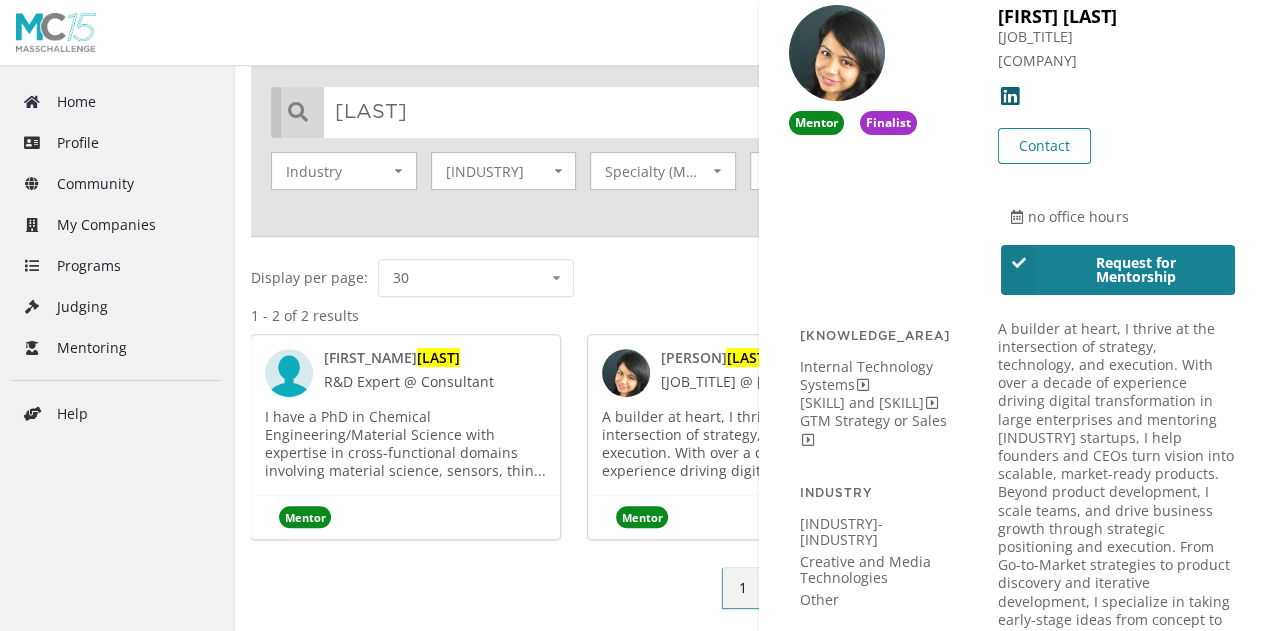 scroll, scrollTop: 101, scrollLeft: 0, axis: vertical 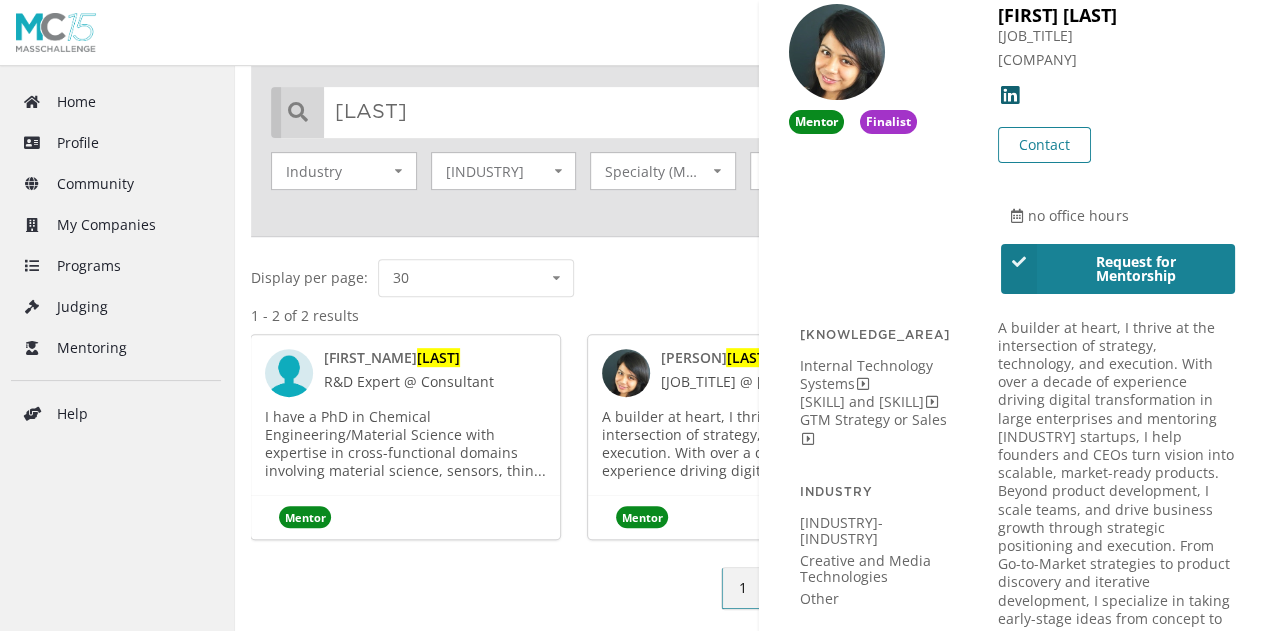 click on "[FIRST] [LAST]" at bounding box center [1116, 15] 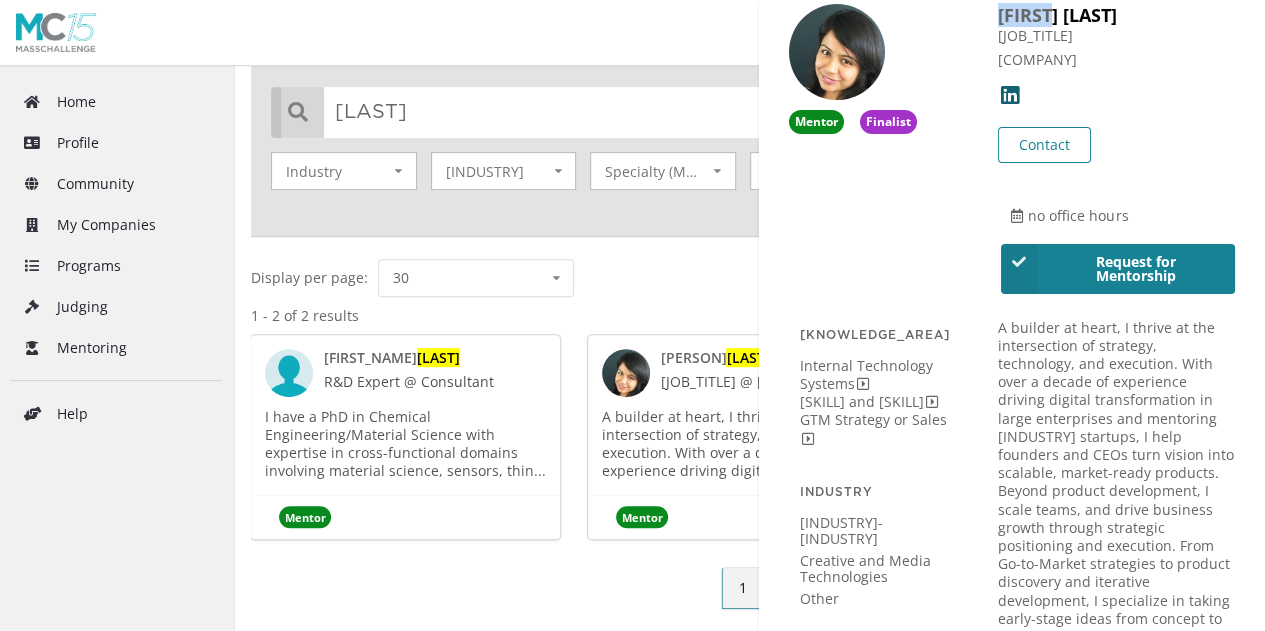 click on "[FIRST] [LAST]" at bounding box center [1116, 15] 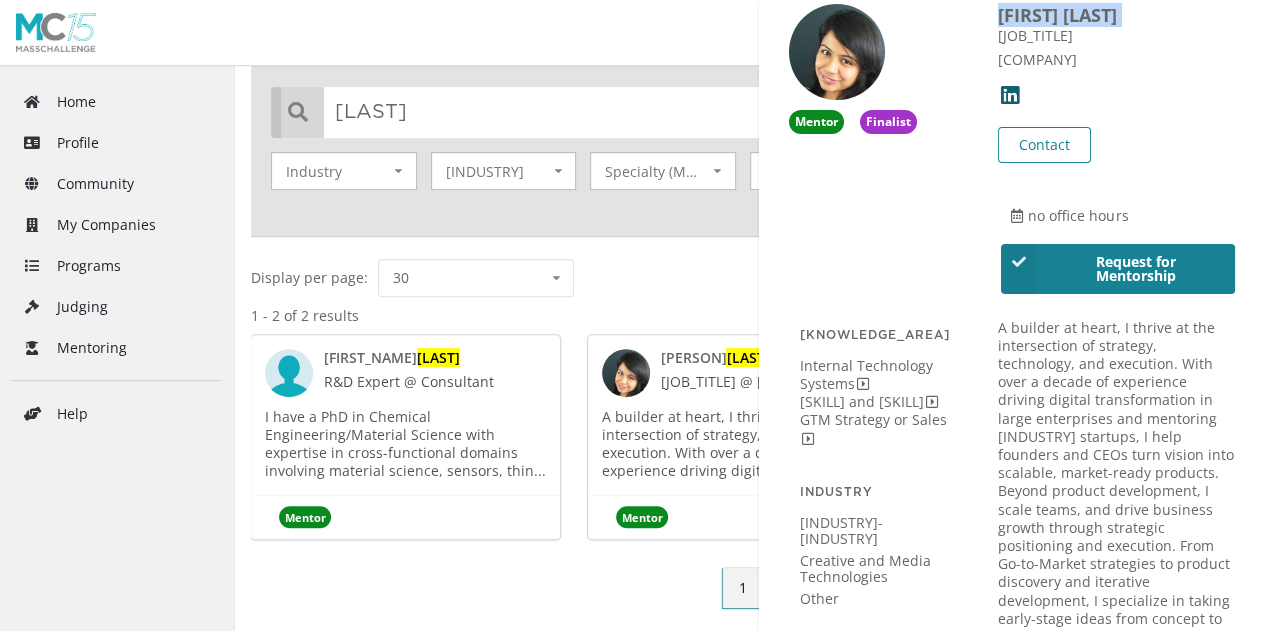 click on "[FIRST] [LAST]" at bounding box center [1116, 15] 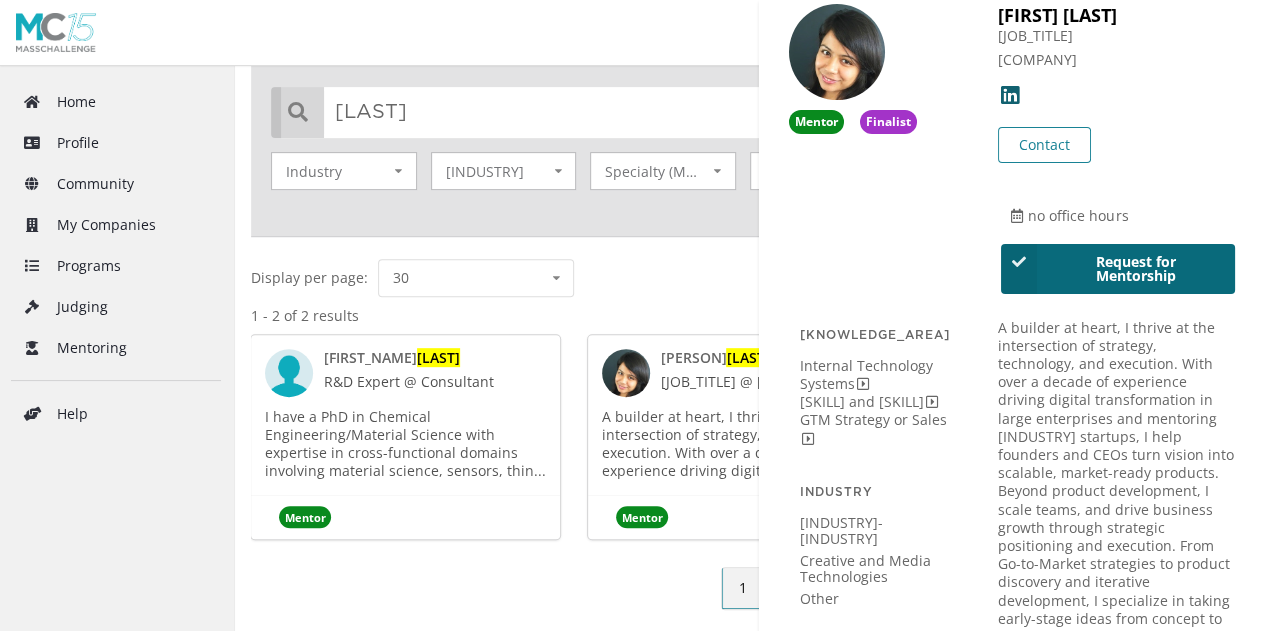 click on "Request for Mentorship" at bounding box center (1118, 269) 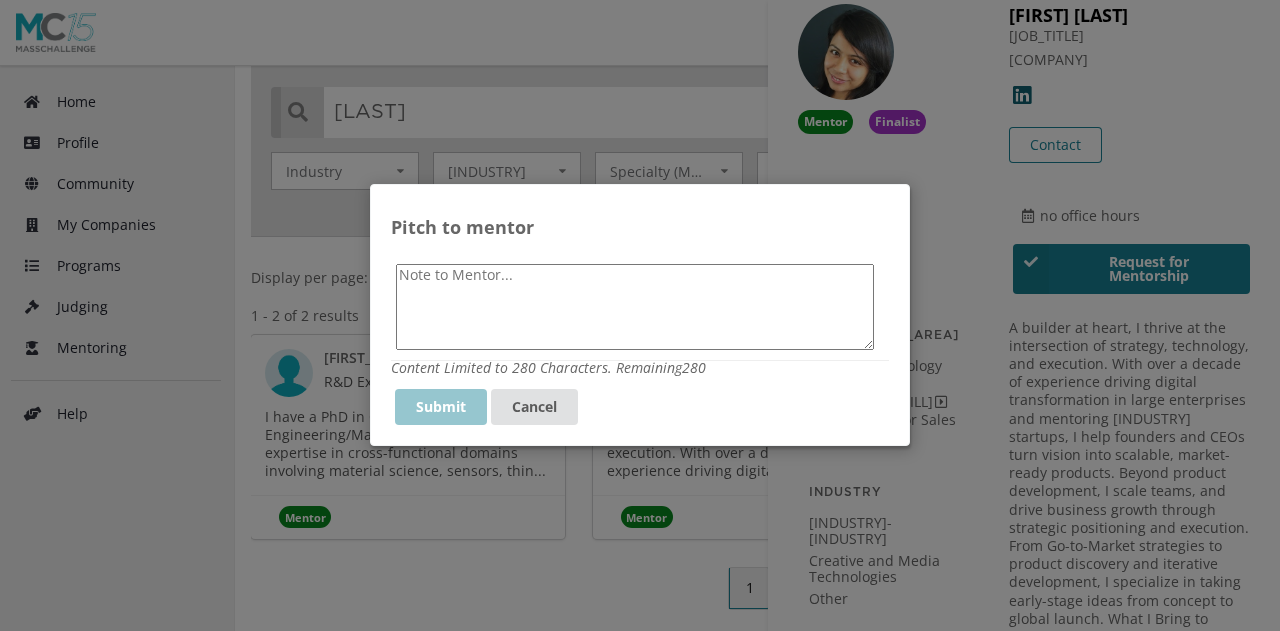 click at bounding box center [635, 307] 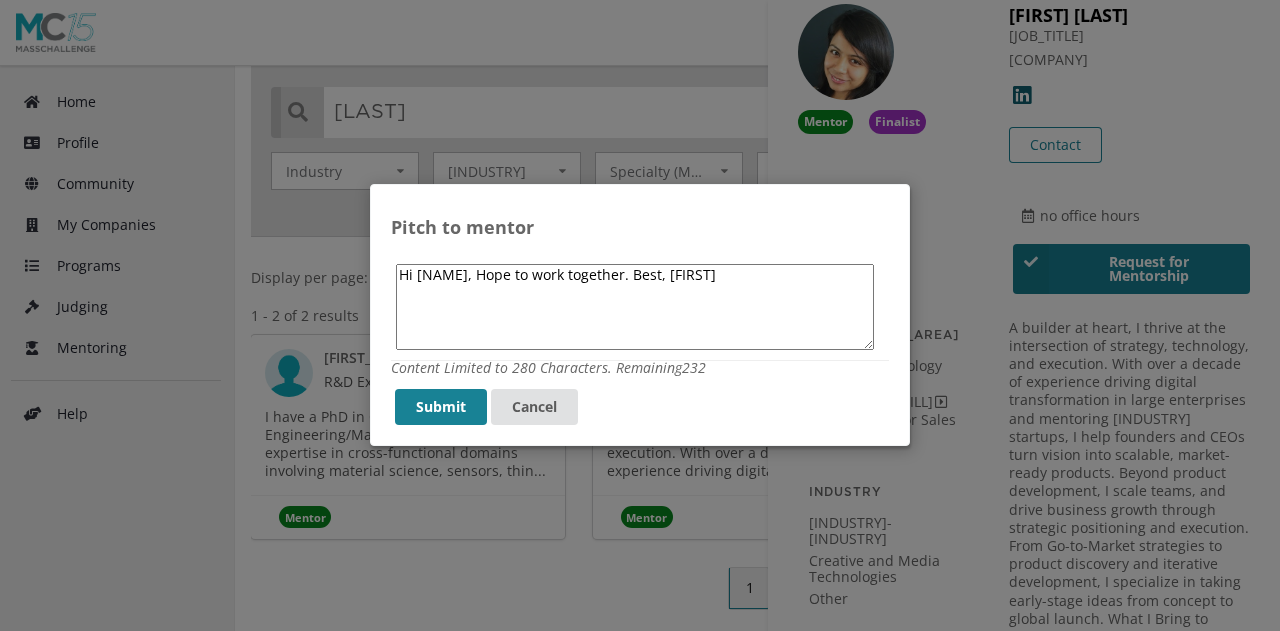 click on "Hi [NAME], Hope to work together. Best, [FIRST]" at bounding box center [635, 307] 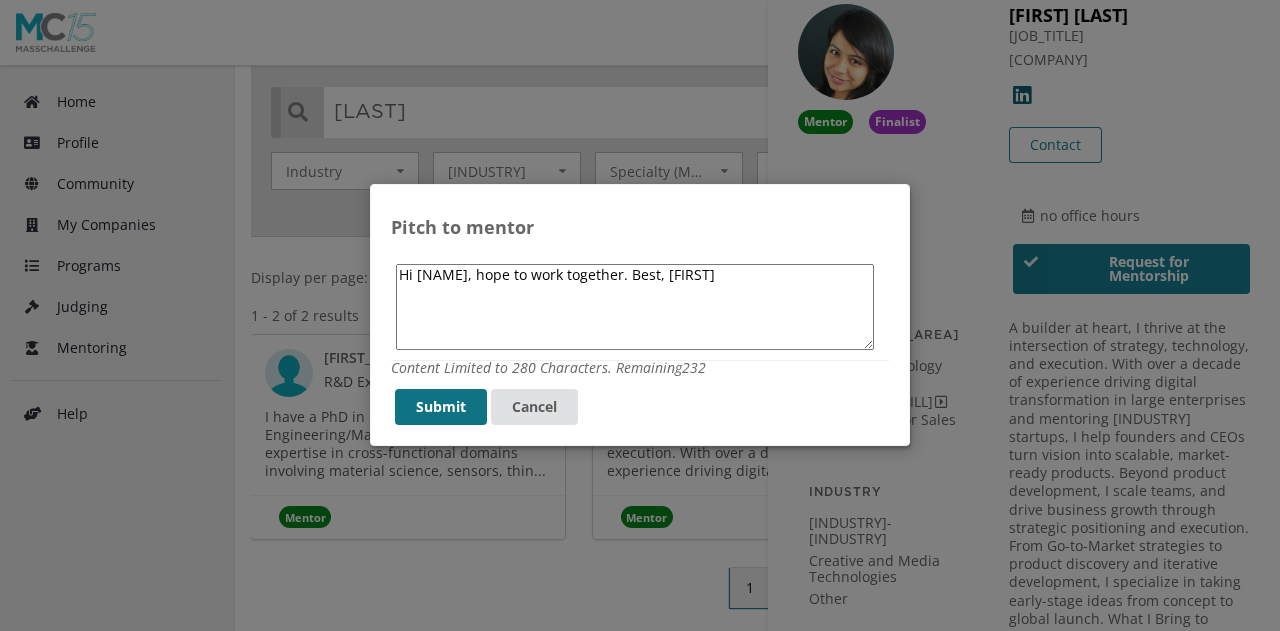 type on "Hi [NAME], hope to work together. Best, [FIRST]" 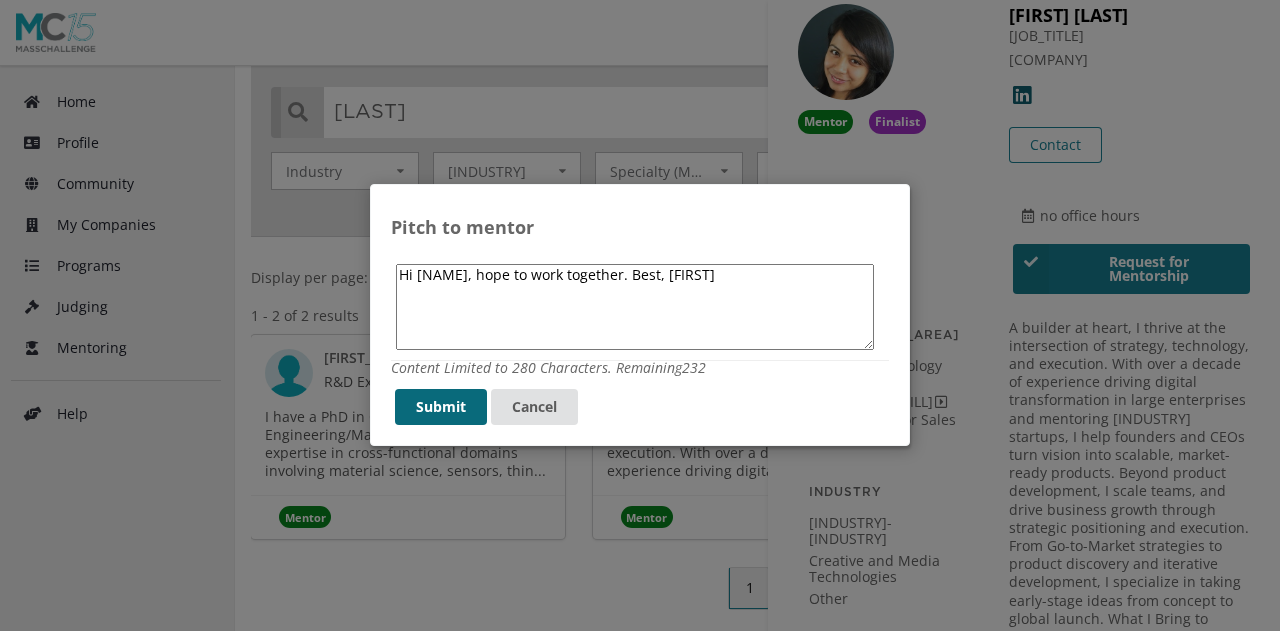 click on "Submit" at bounding box center [441, 408] 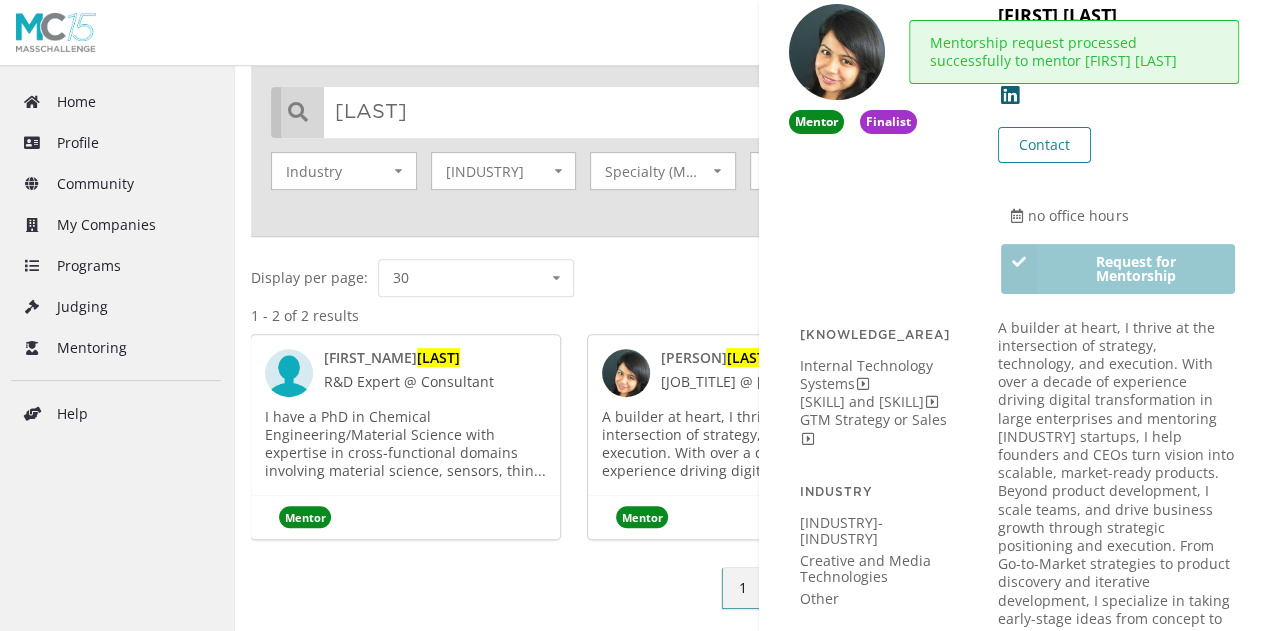 scroll, scrollTop: 95, scrollLeft: 0, axis: vertical 